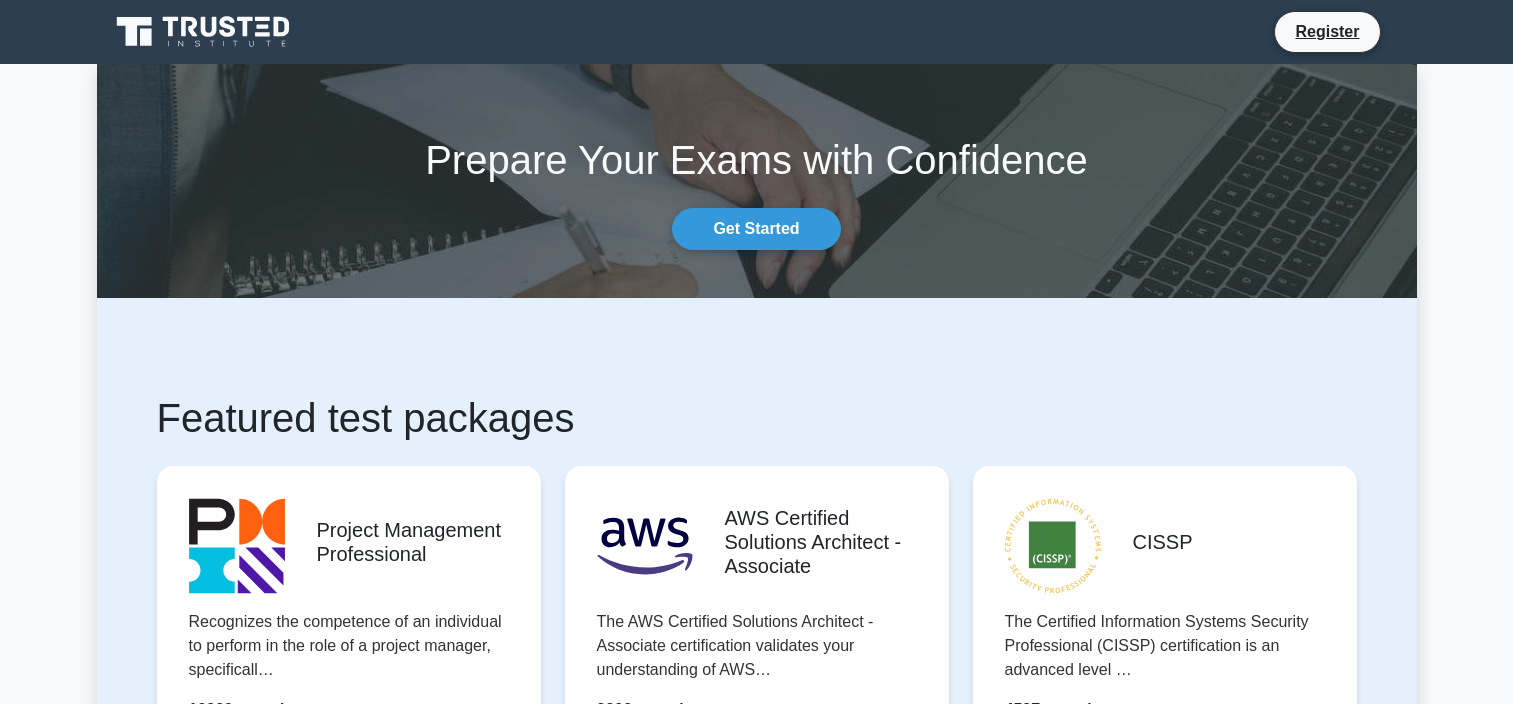 scroll, scrollTop: 0, scrollLeft: 0, axis: both 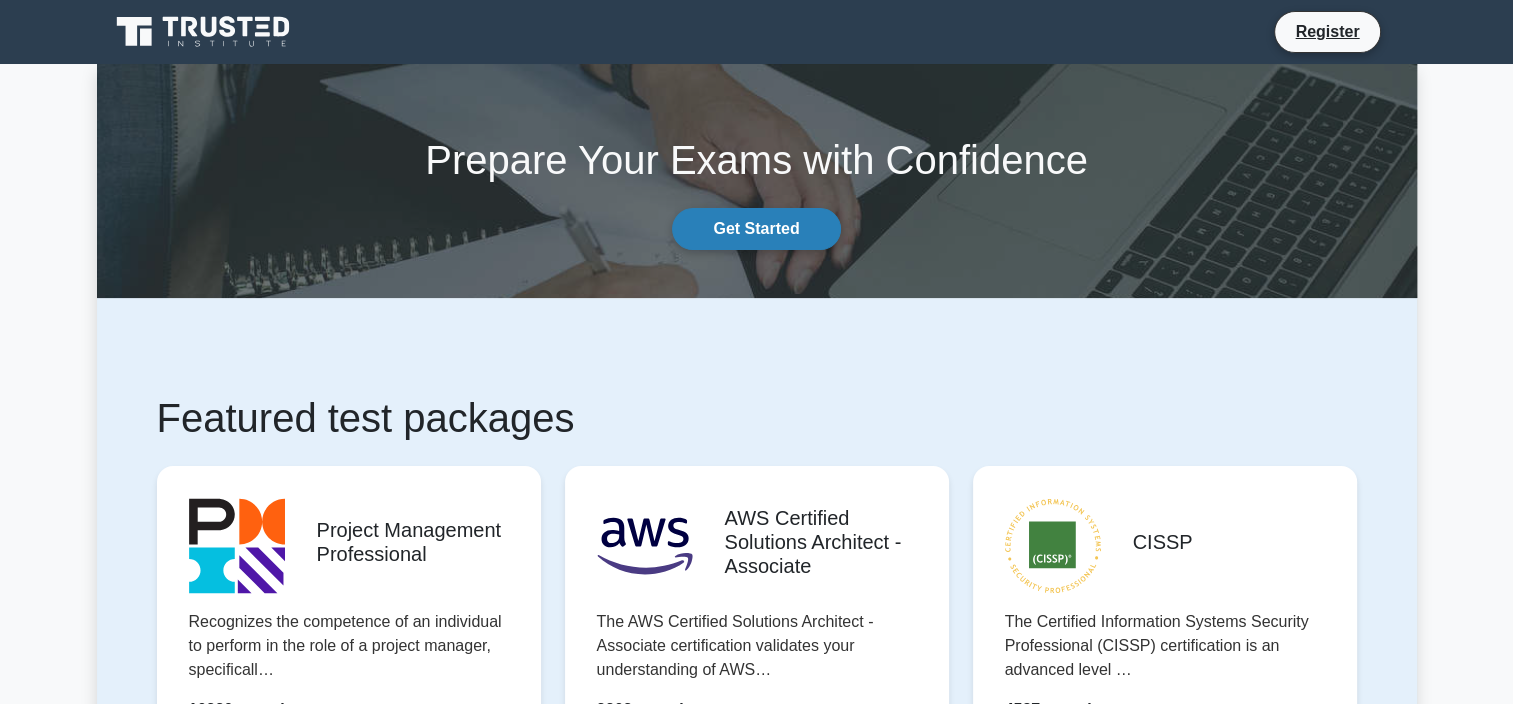 click on "Get Started" at bounding box center [756, 229] 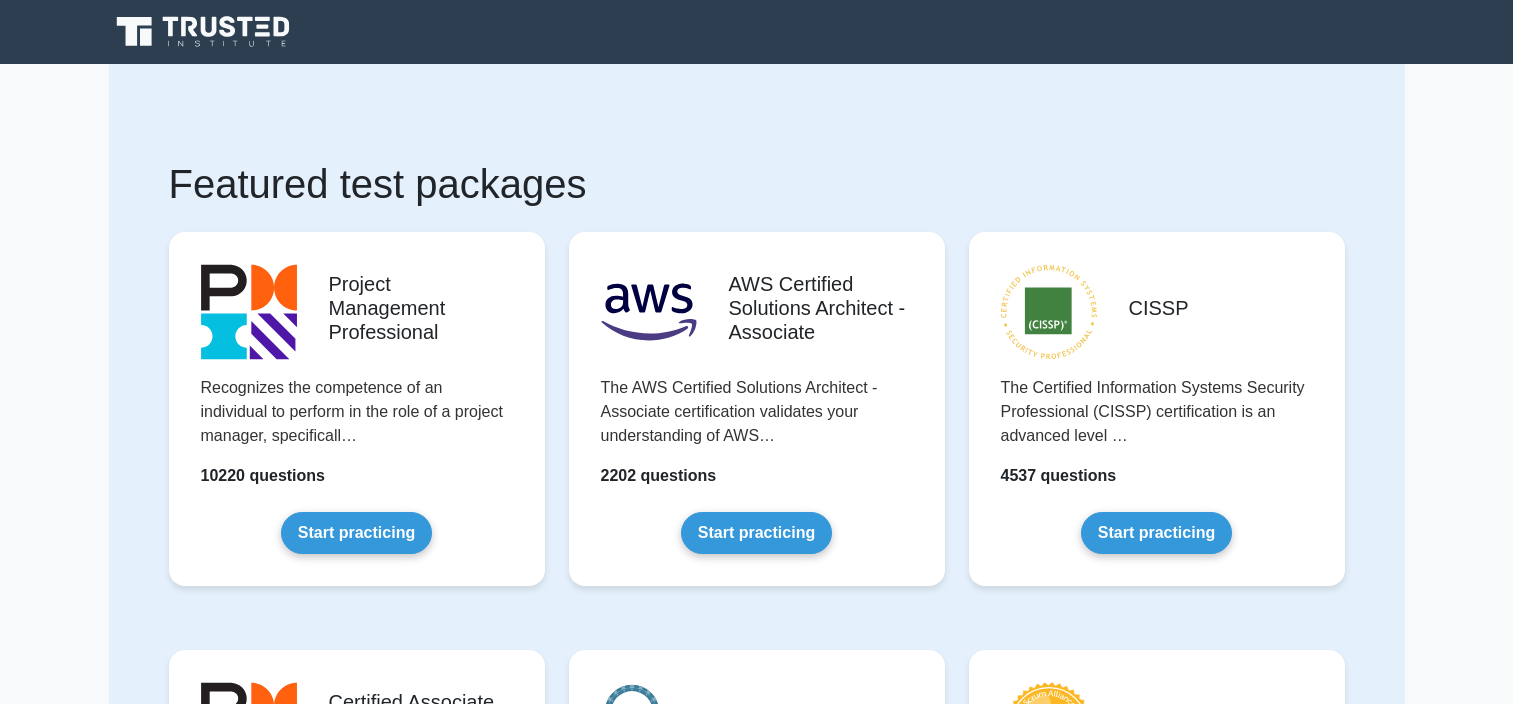 scroll, scrollTop: 0, scrollLeft: 0, axis: both 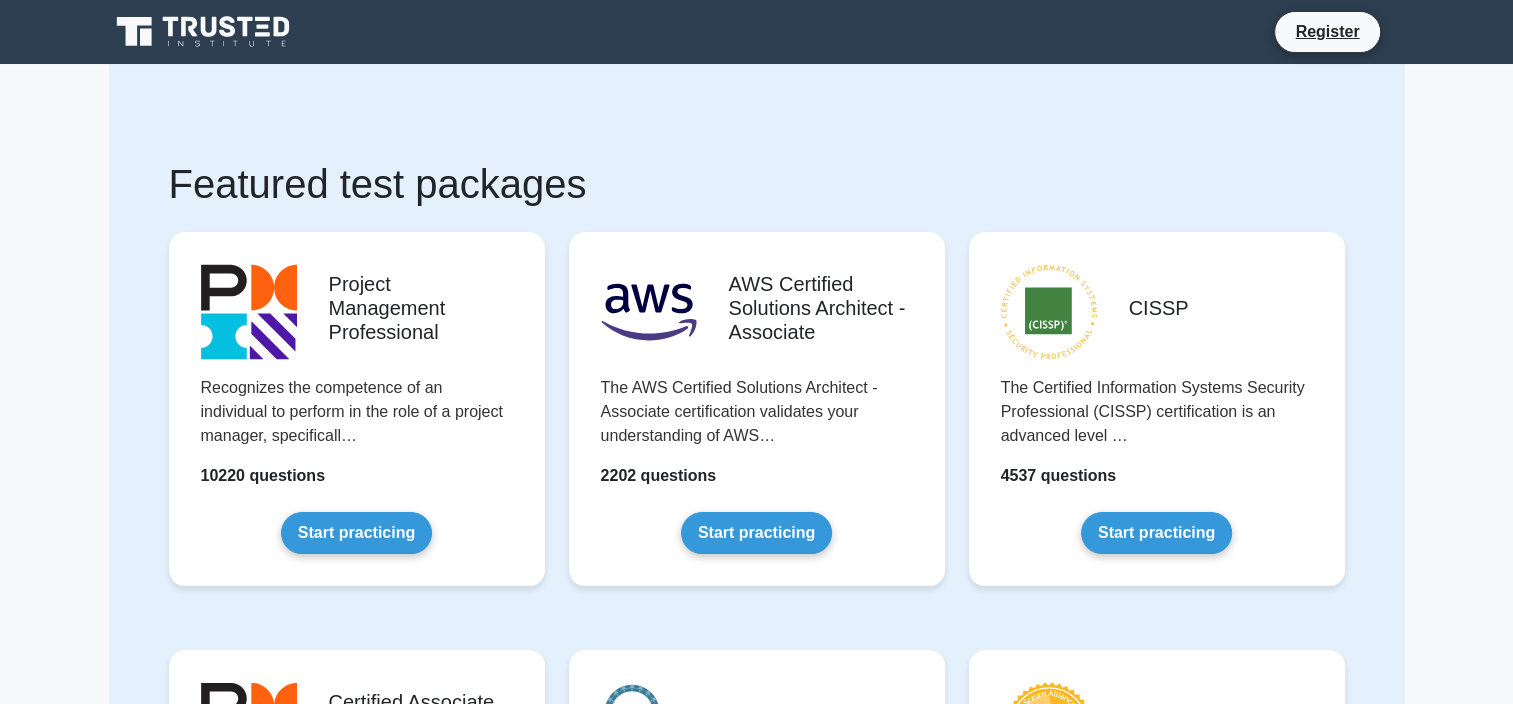 click 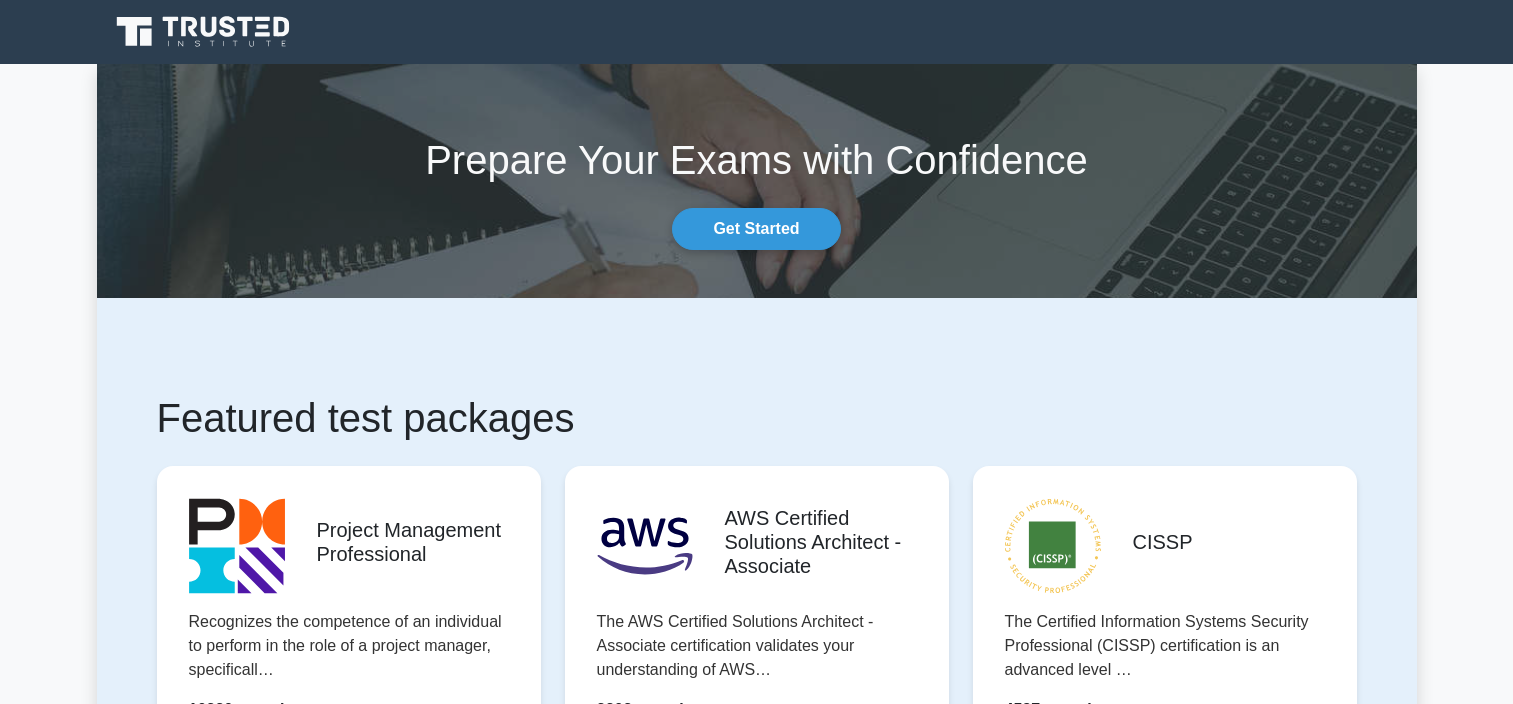 scroll, scrollTop: 0, scrollLeft: 0, axis: both 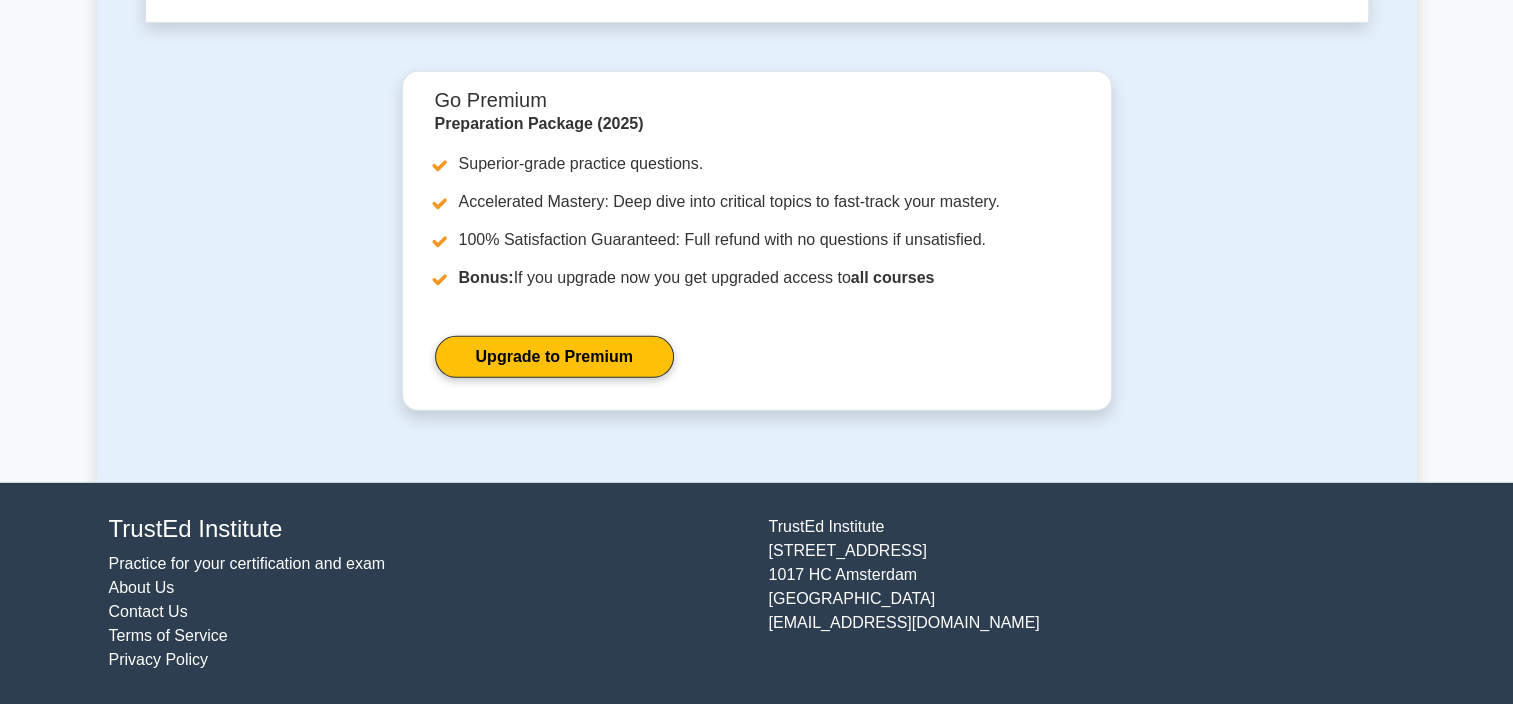 click on "Start practicing" at bounding box center (348, -1571) 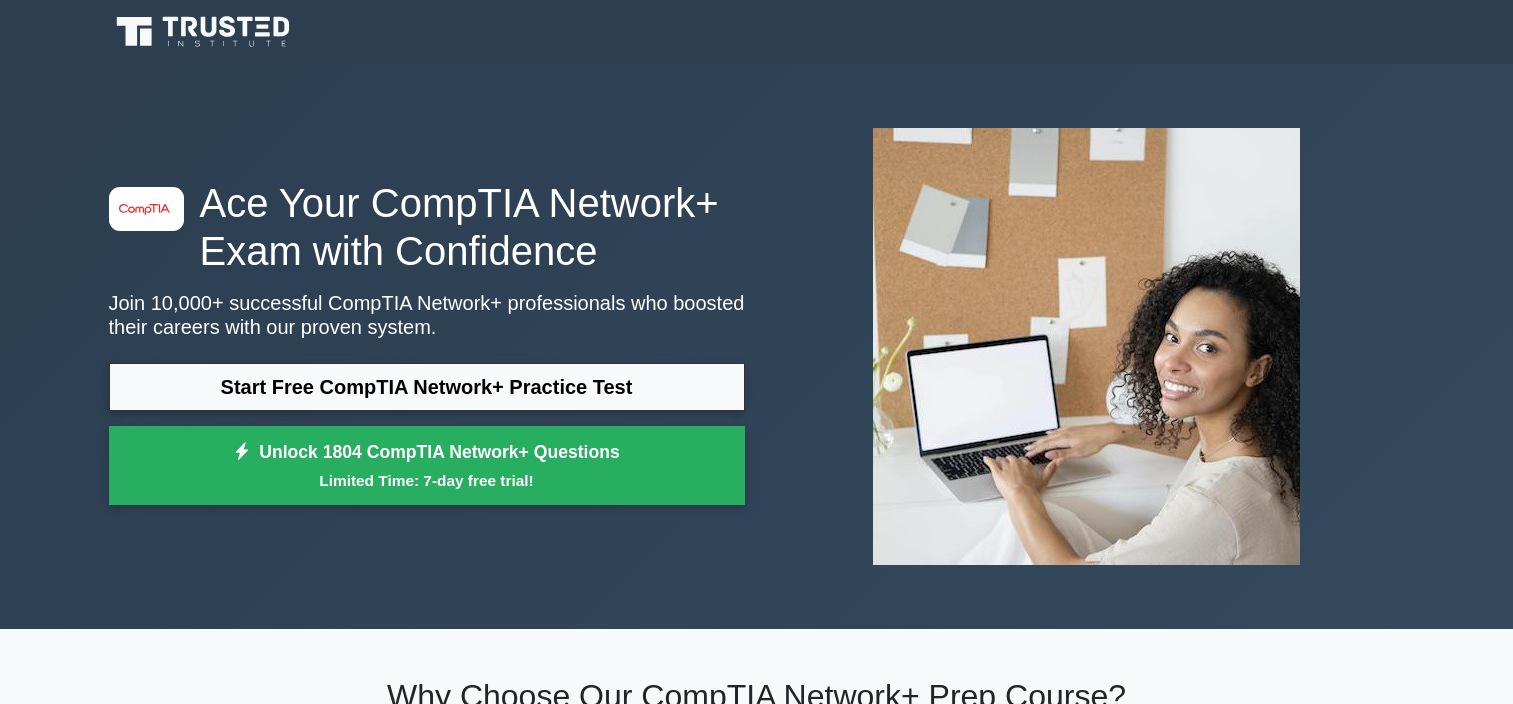 scroll, scrollTop: 0, scrollLeft: 0, axis: both 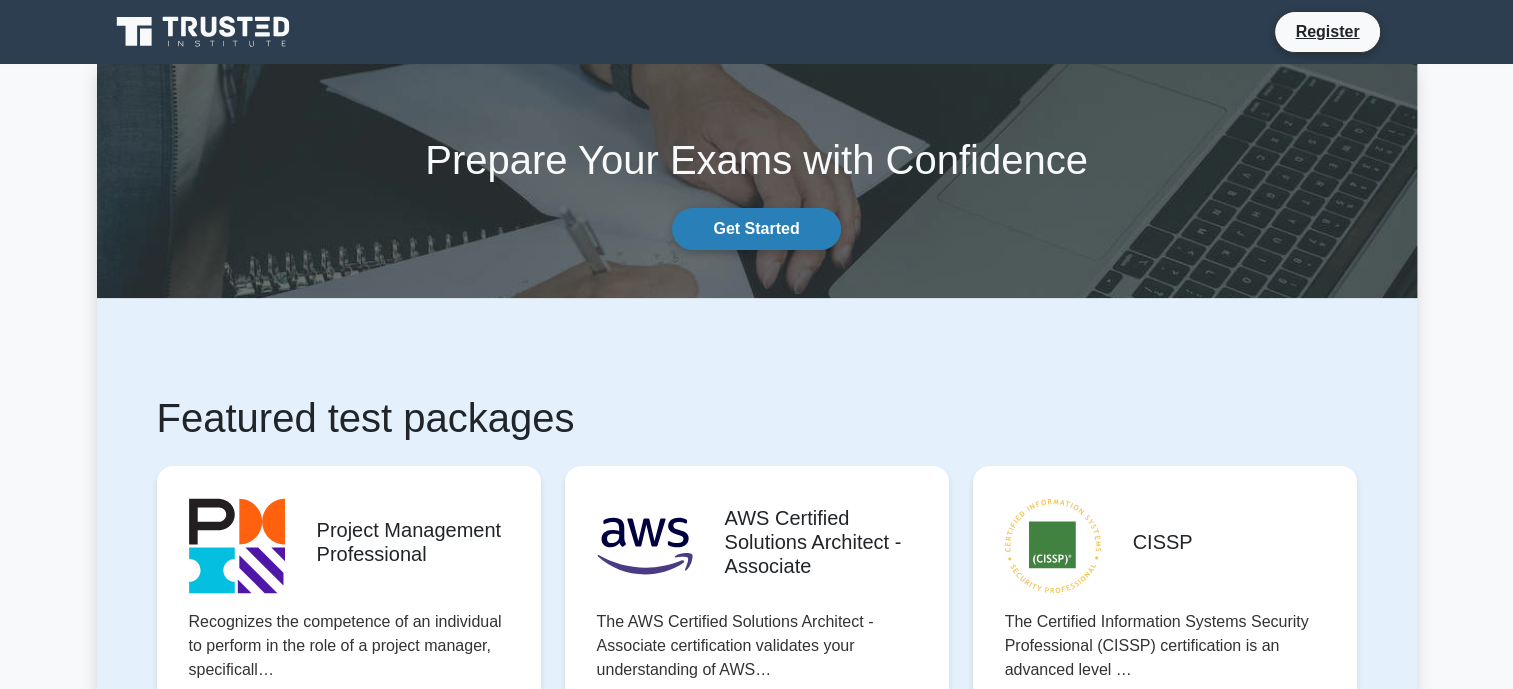 click on "Get Started" at bounding box center [756, 229] 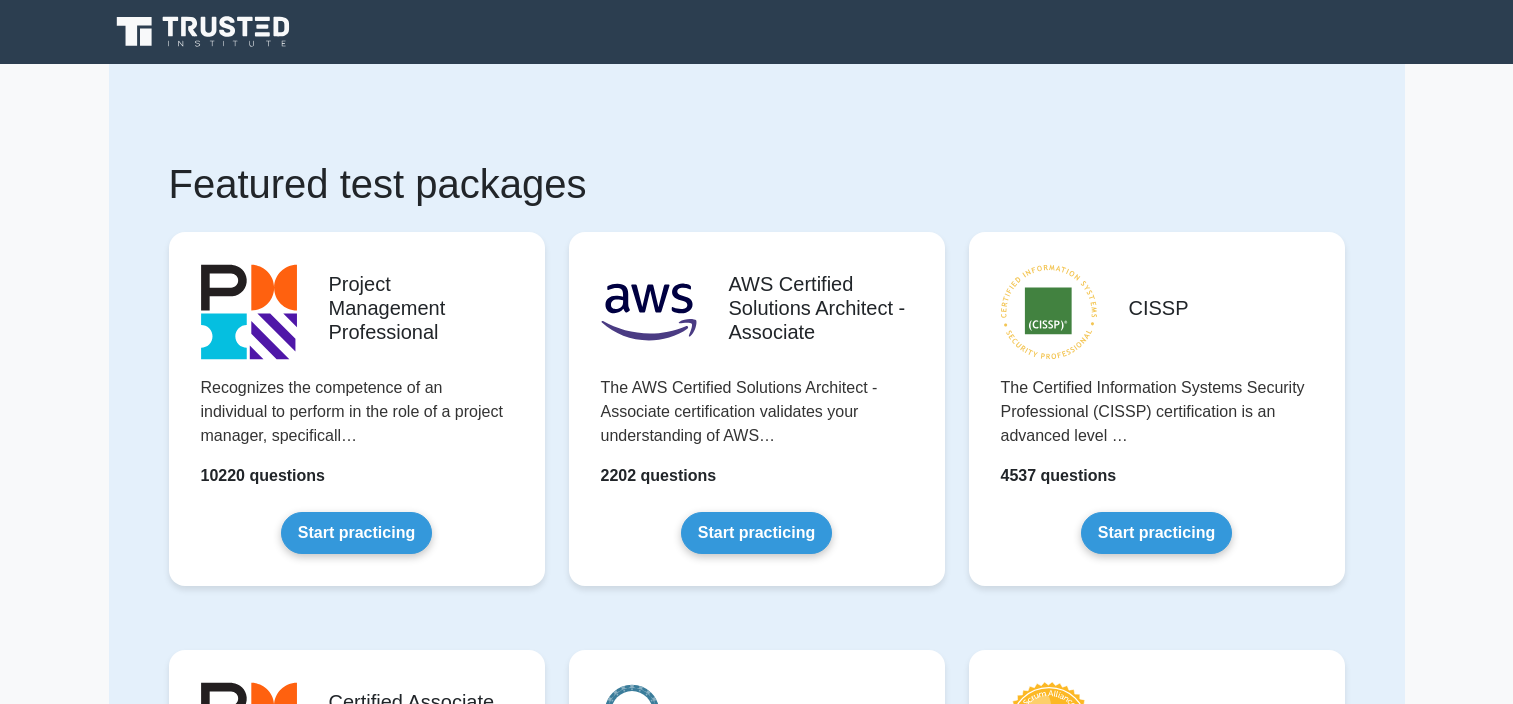 scroll, scrollTop: 0, scrollLeft: 0, axis: both 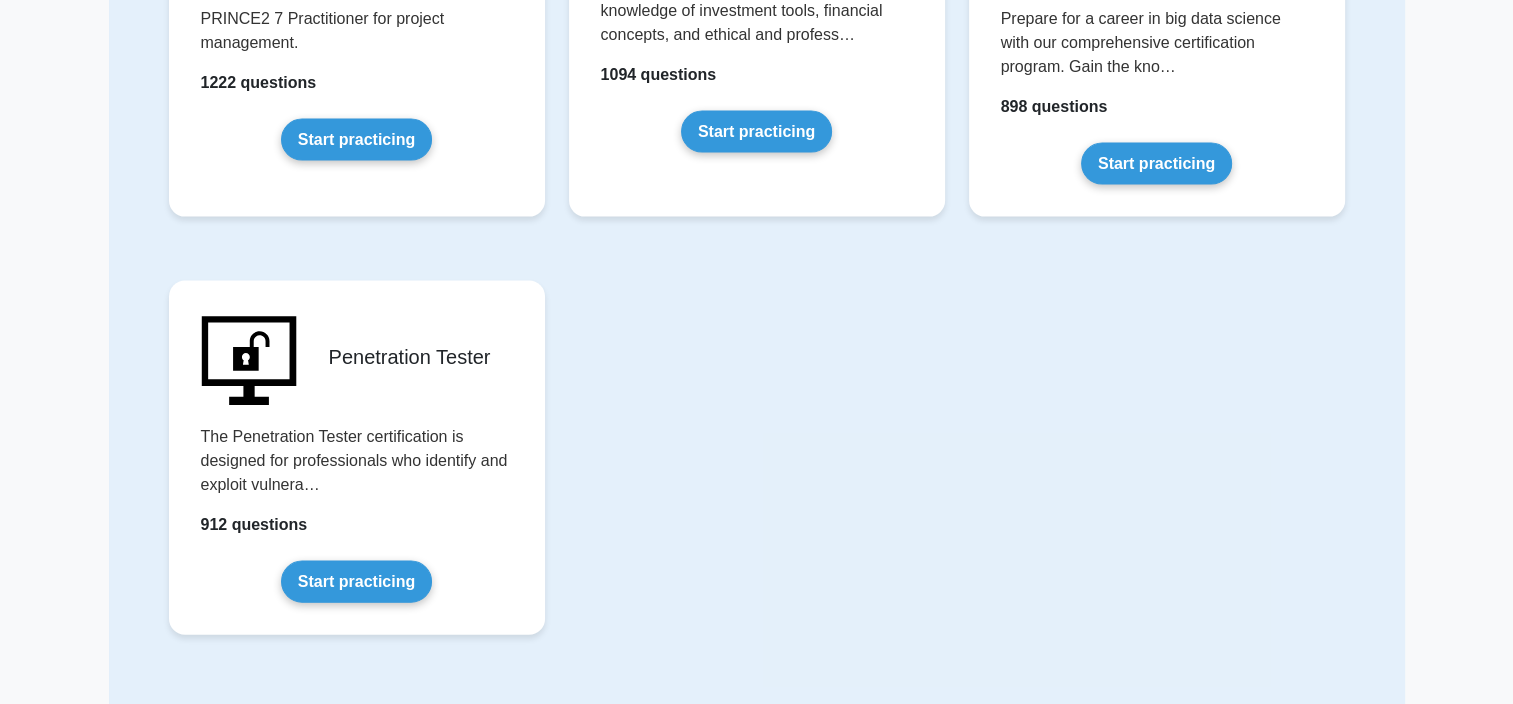 click on "PMI Agile Certified Practitioner
Certifies expertise in using agile practices in their projects, while demonstrating their increased…
3432 questions
Start practicing" at bounding box center [357, -2055] 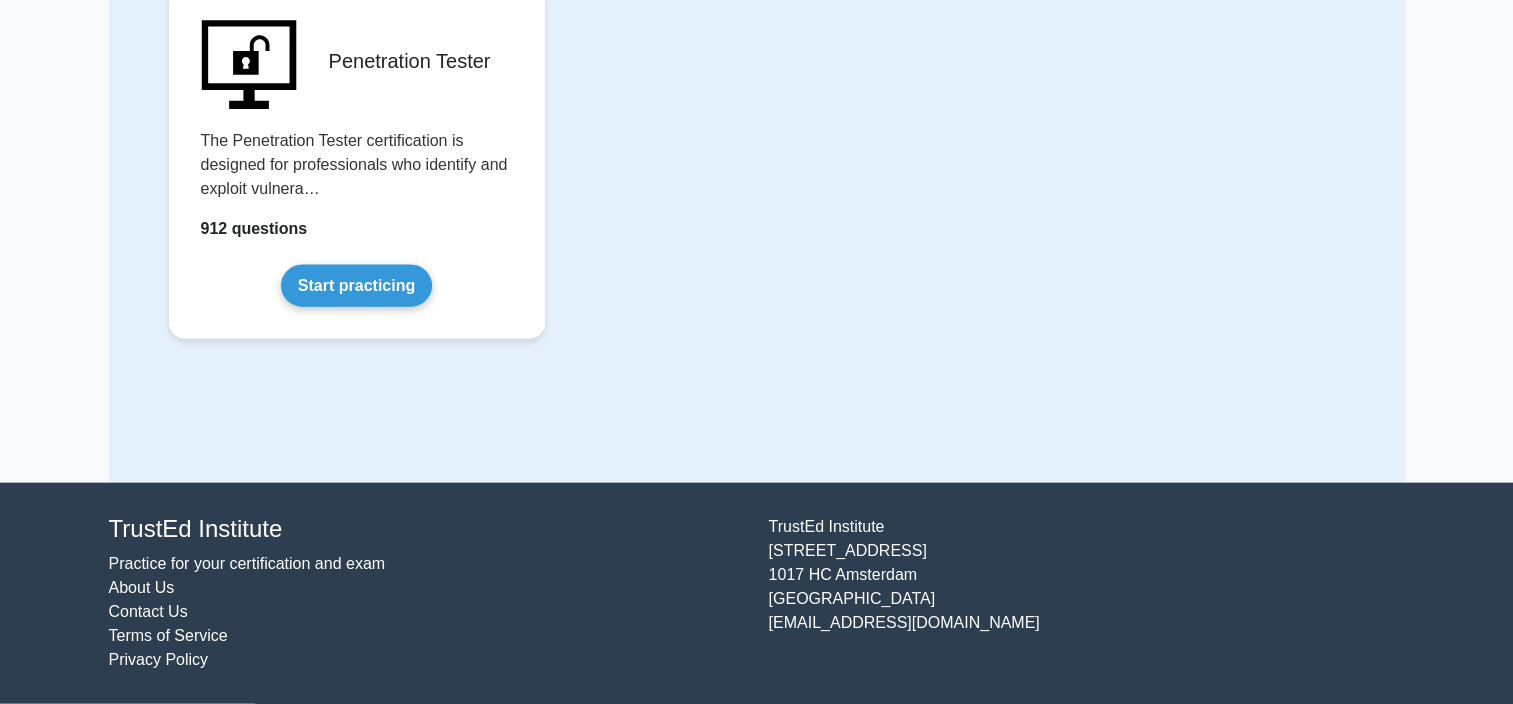 click on "Start practicing" at bounding box center (356, -555) 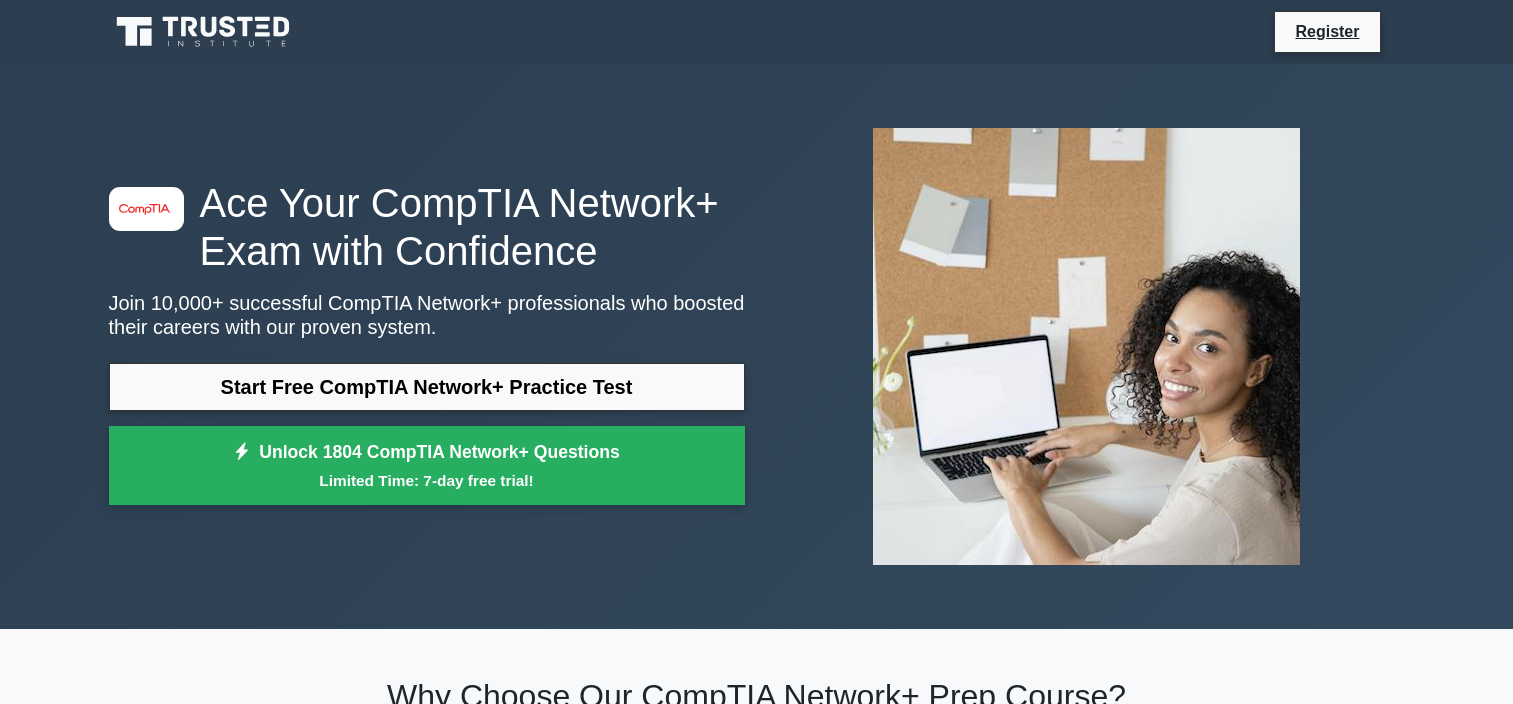 scroll, scrollTop: 0, scrollLeft: 0, axis: both 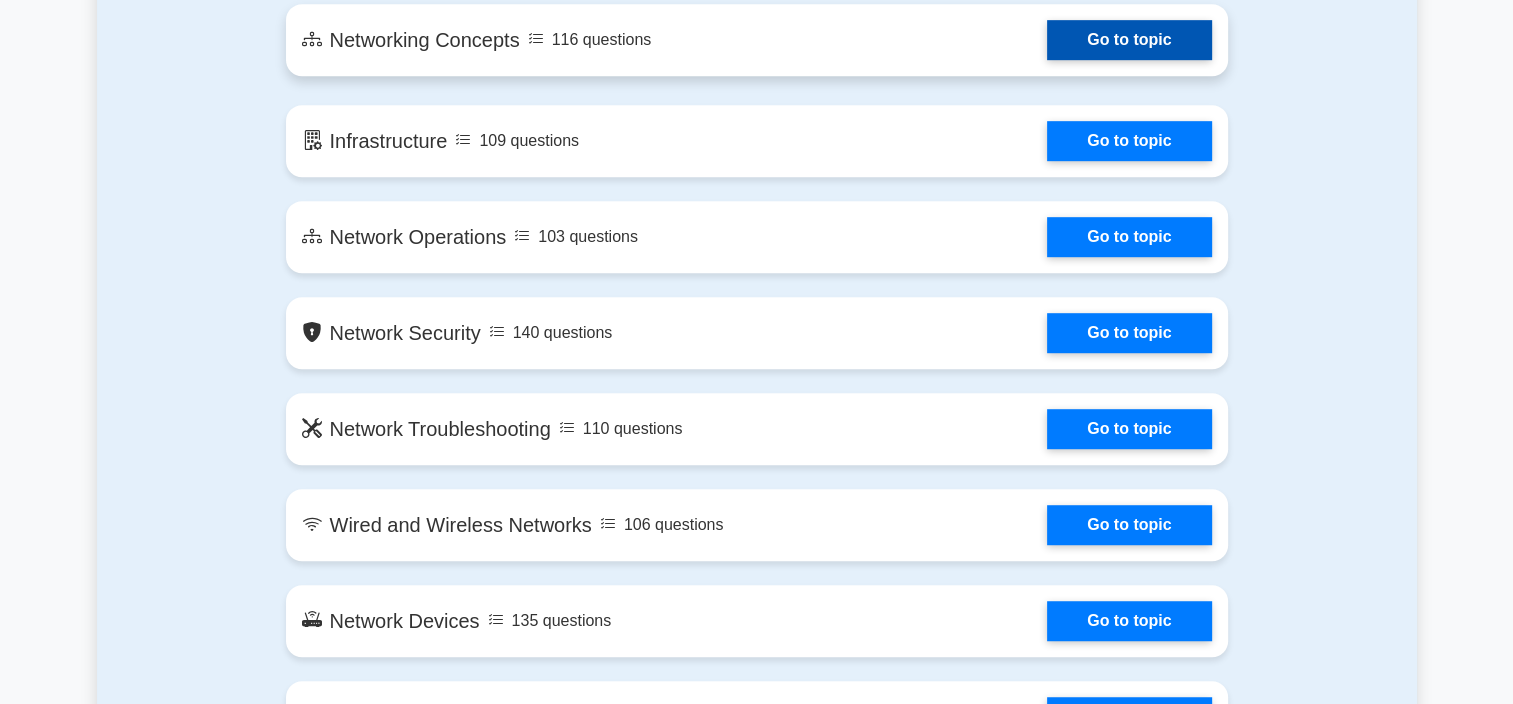 click on "Go to topic" at bounding box center (1129, 40) 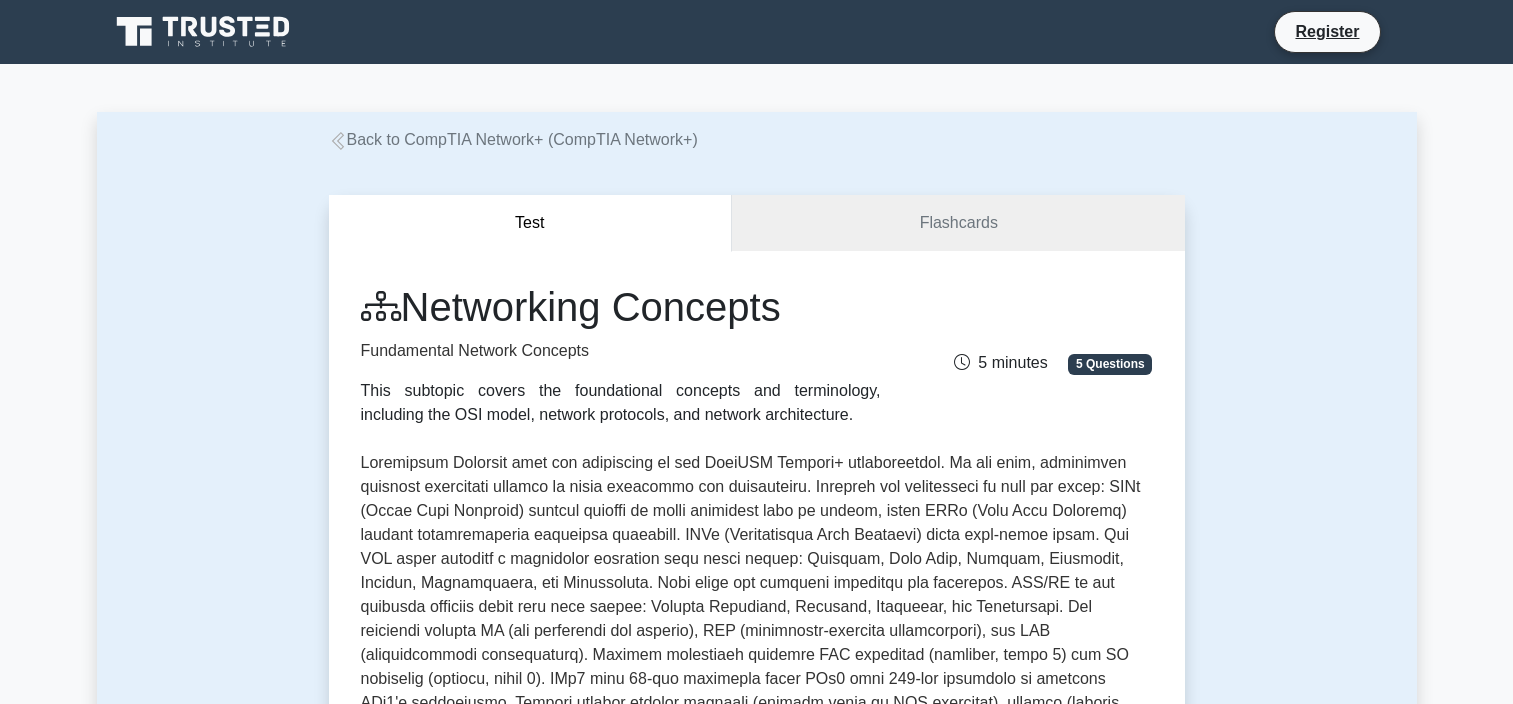 scroll, scrollTop: 0, scrollLeft: 0, axis: both 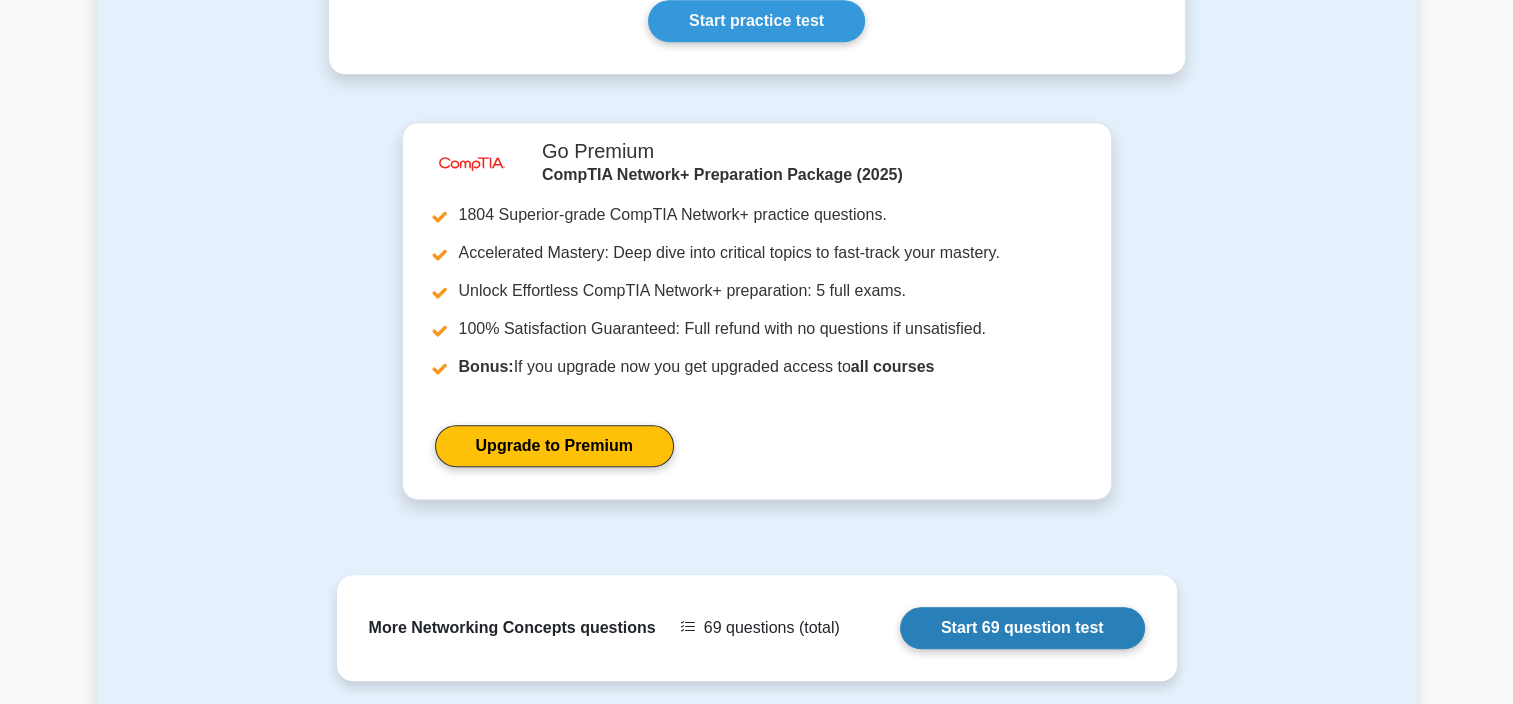 click on "Start 69 question test" at bounding box center (1022, 628) 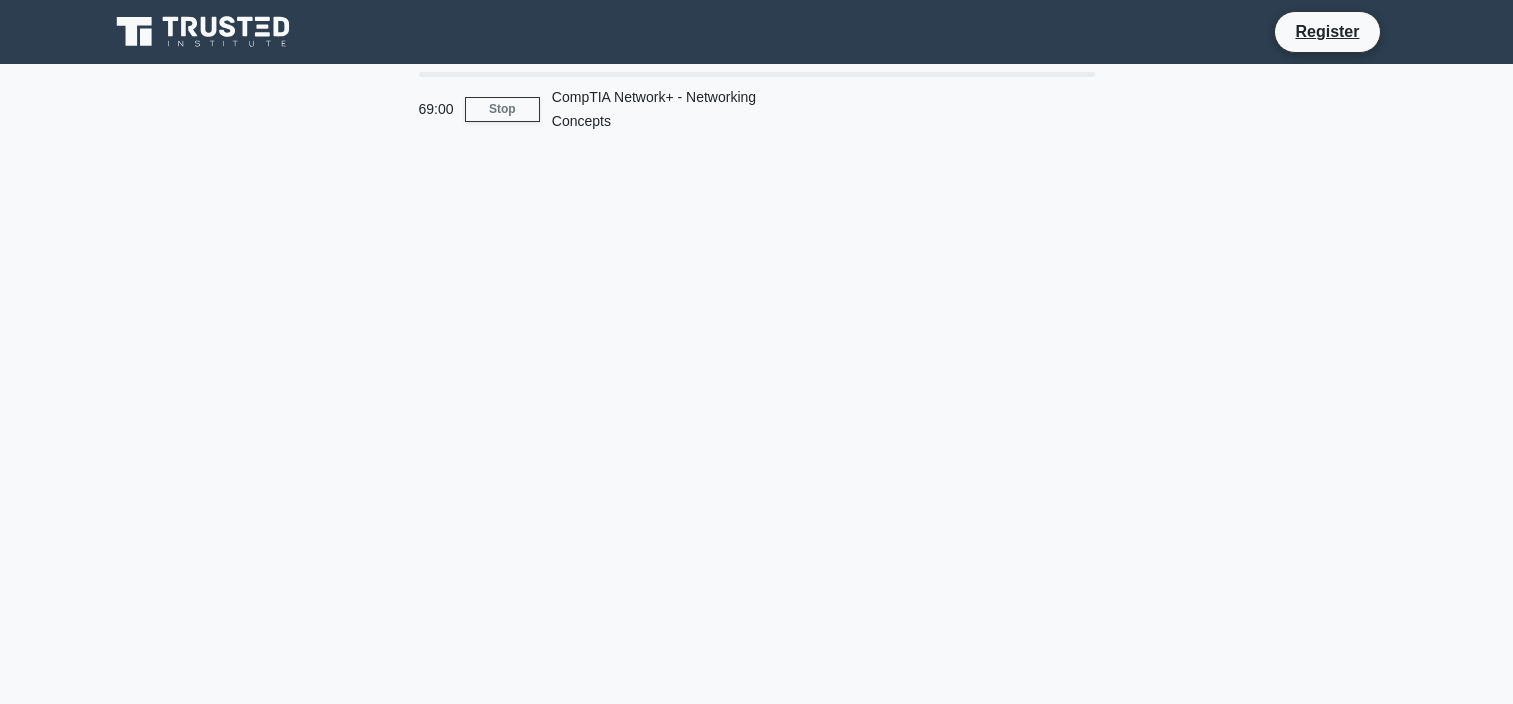 scroll, scrollTop: 0, scrollLeft: 0, axis: both 